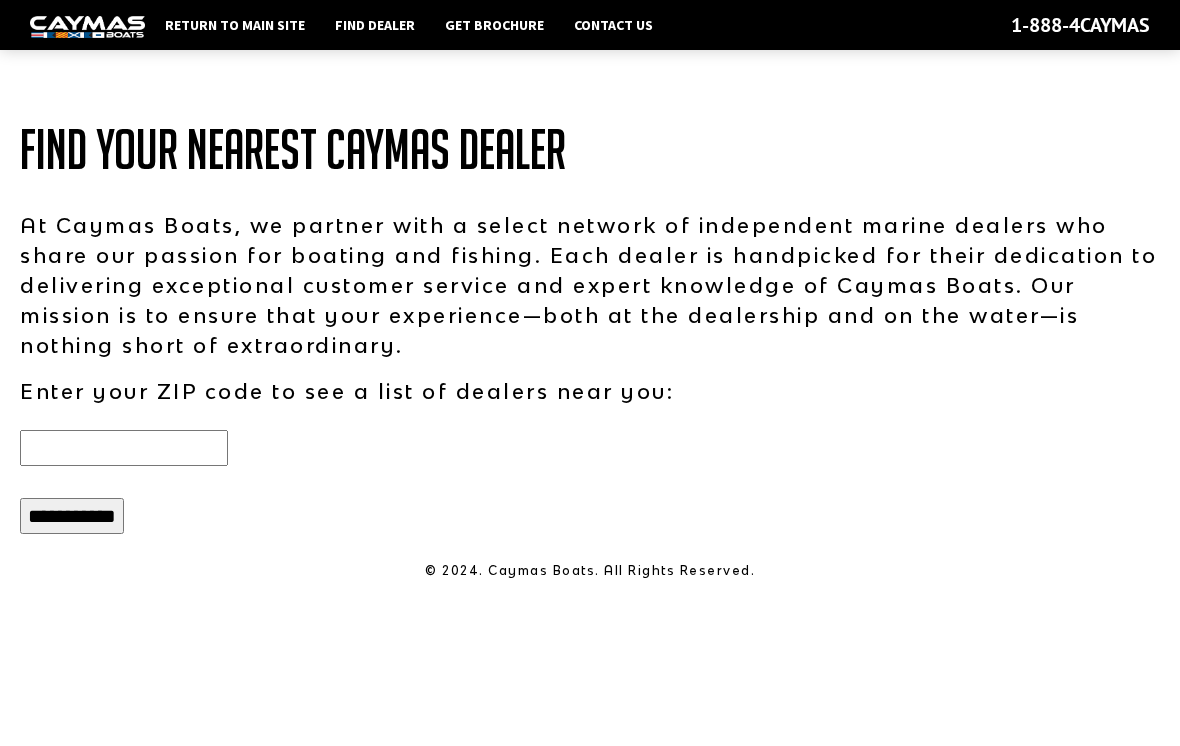 scroll, scrollTop: 0, scrollLeft: 0, axis: both 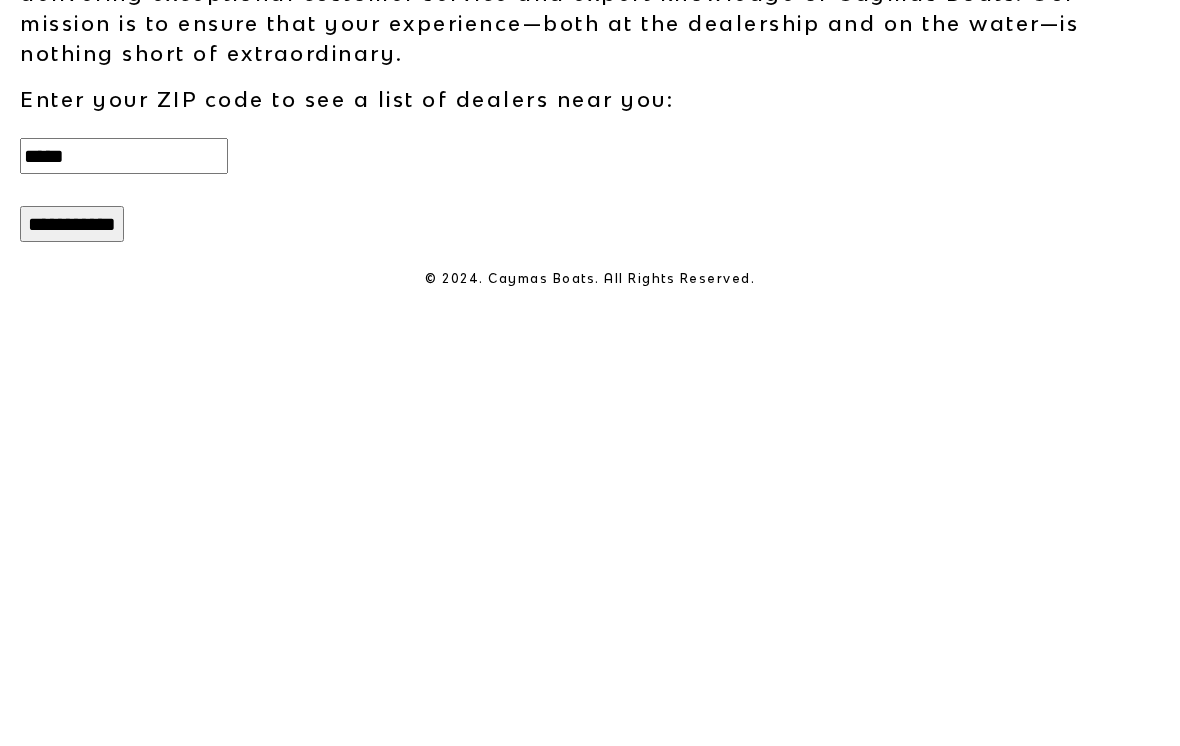 type on "*****" 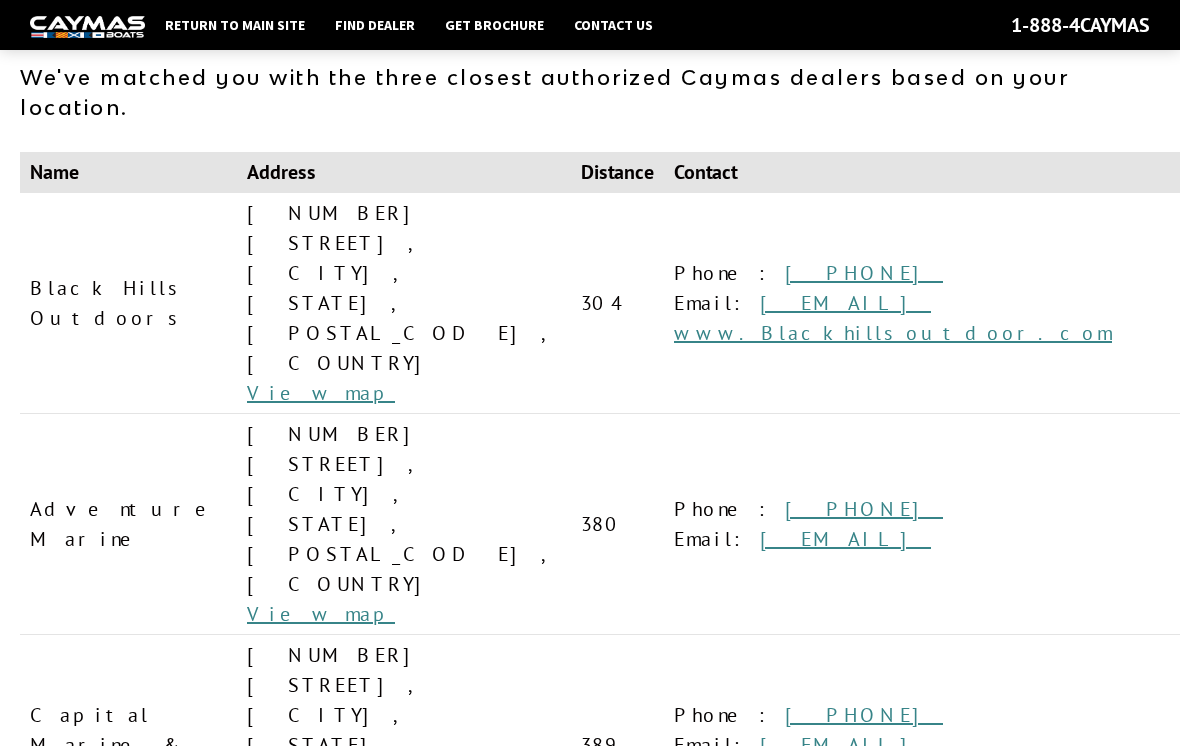 scroll, scrollTop: 147, scrollLeft: 0, axis: vertical 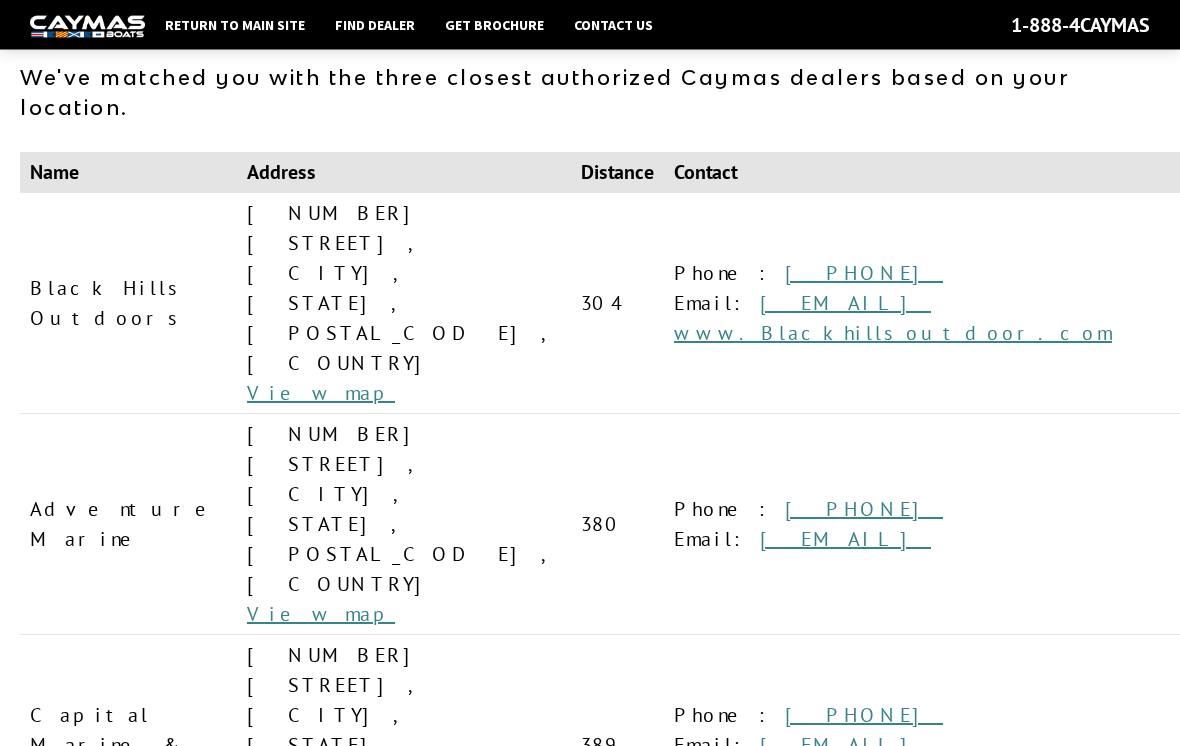 click on "View map" at bounding box center (321, 615) 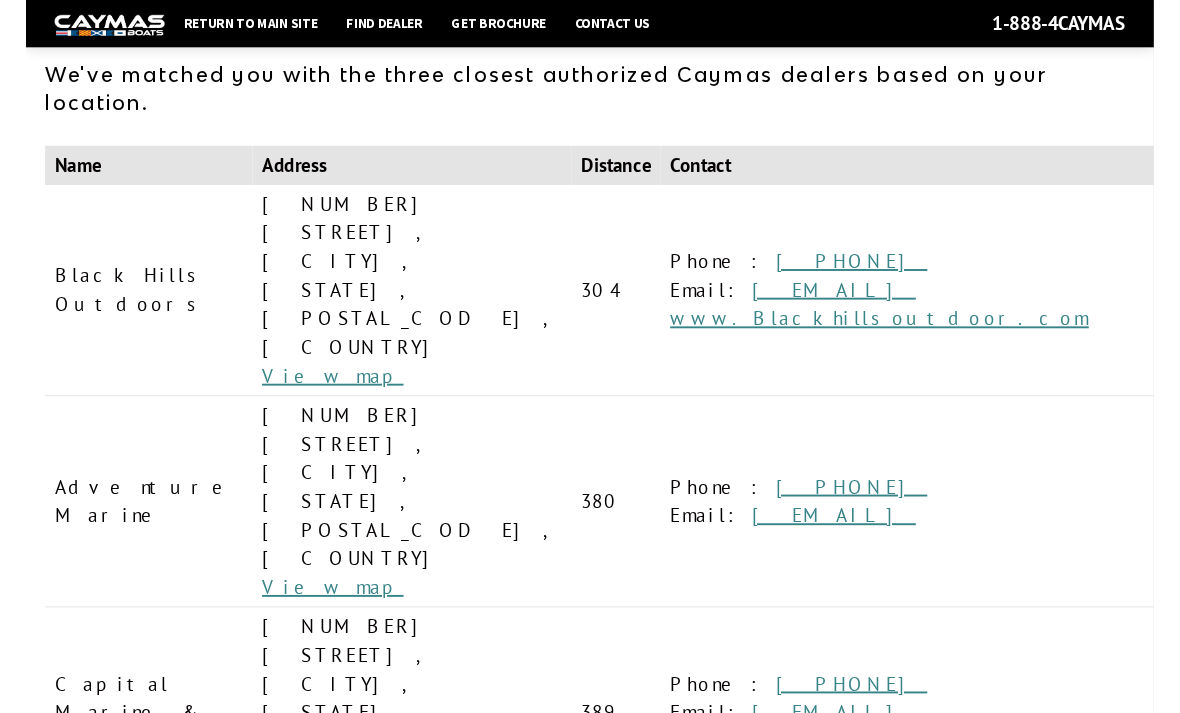 scroll, scrollTop: 148, scrollLeft: 0, axis: vertical 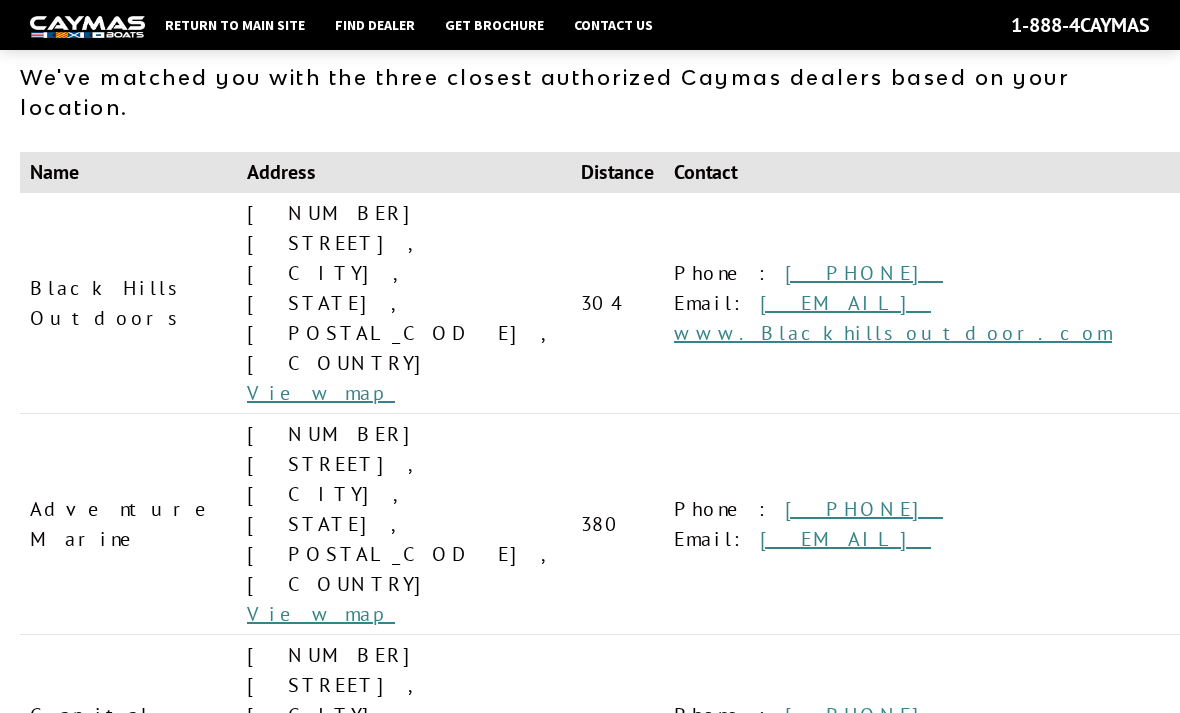 click on "Find Dealer" at bounding box center [375, 25] 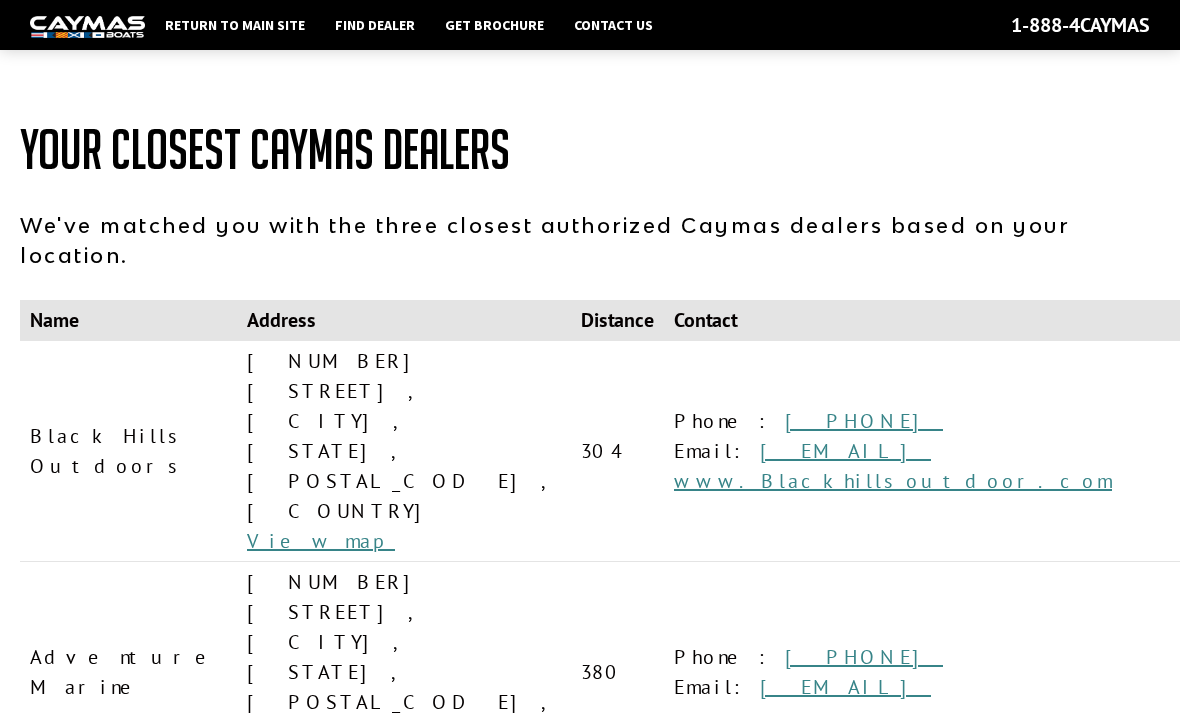 scroll, scrollTop: 165, scrollLeft: 0, axis: vertical 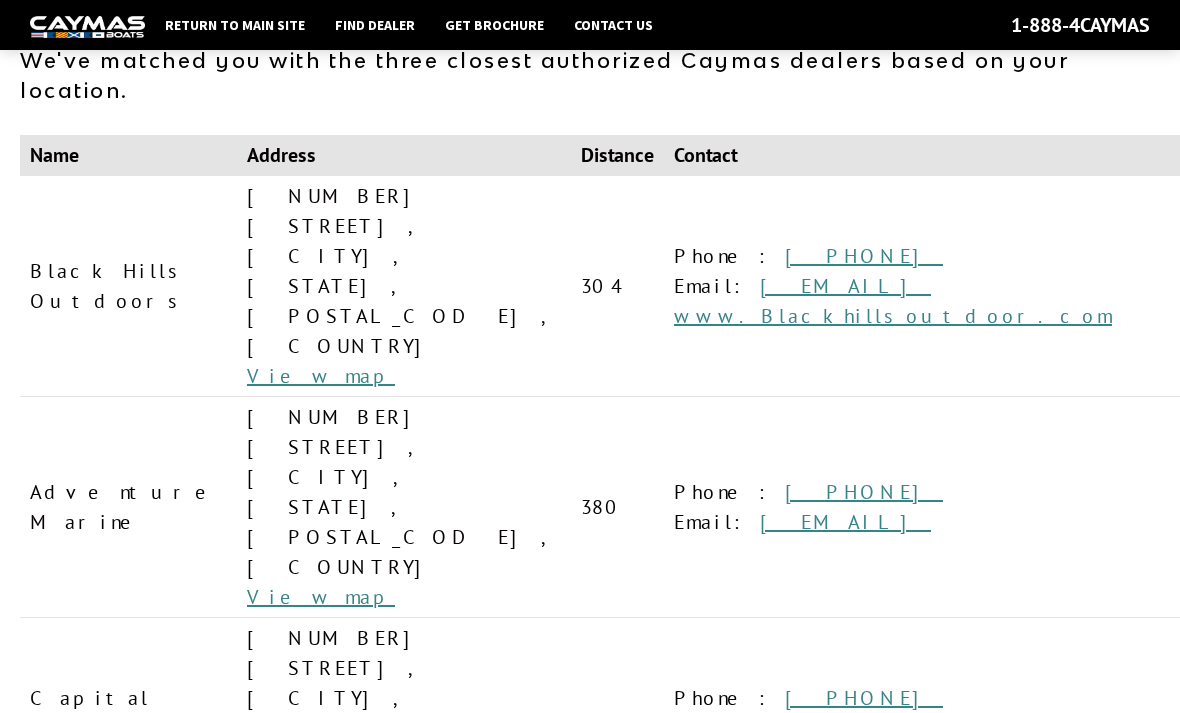 click on "View map" at bounding box center [321, 376] 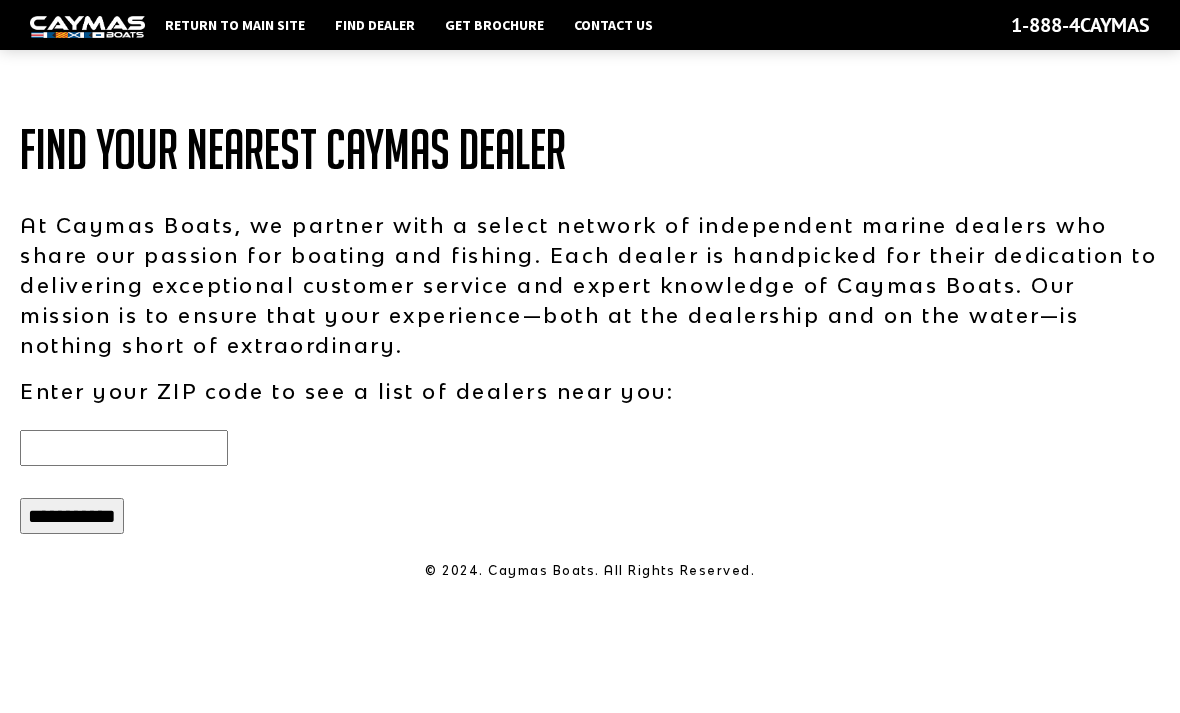 scroll, scrollTop: 53, scrollLeft: 0, axis: vertical 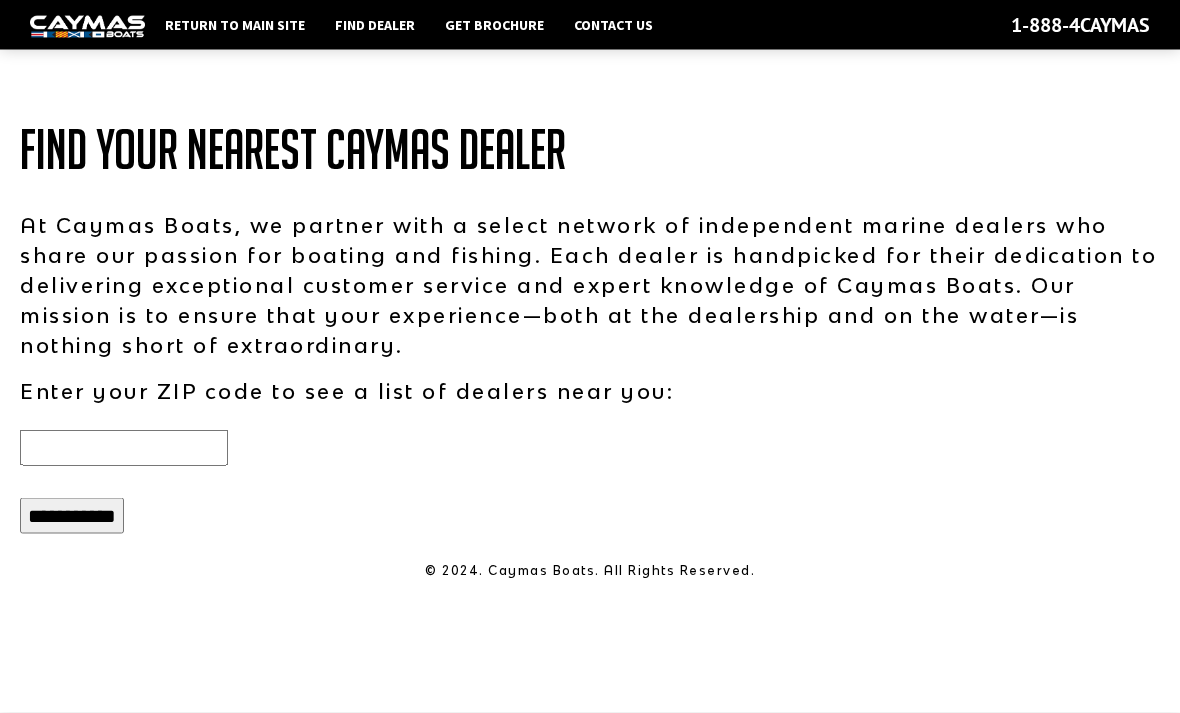 click at bounding box center [124, 448] 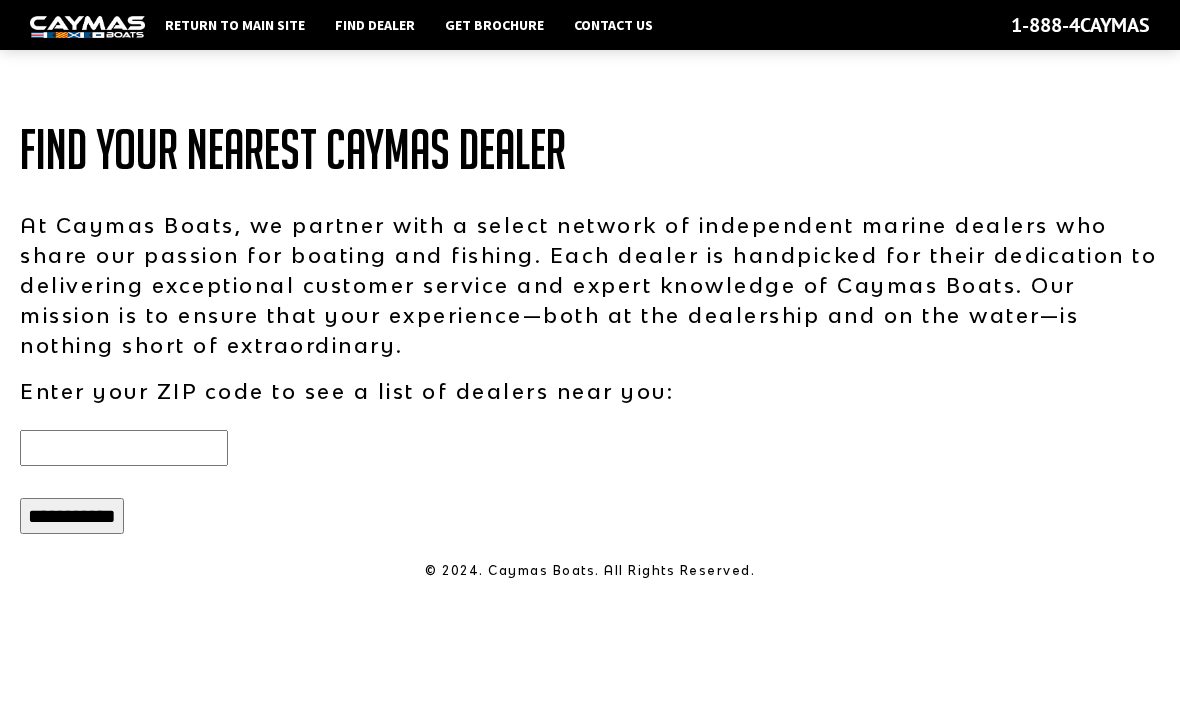 scroll, scrollTop: 53, scrollLeft: 0, axis: vertical 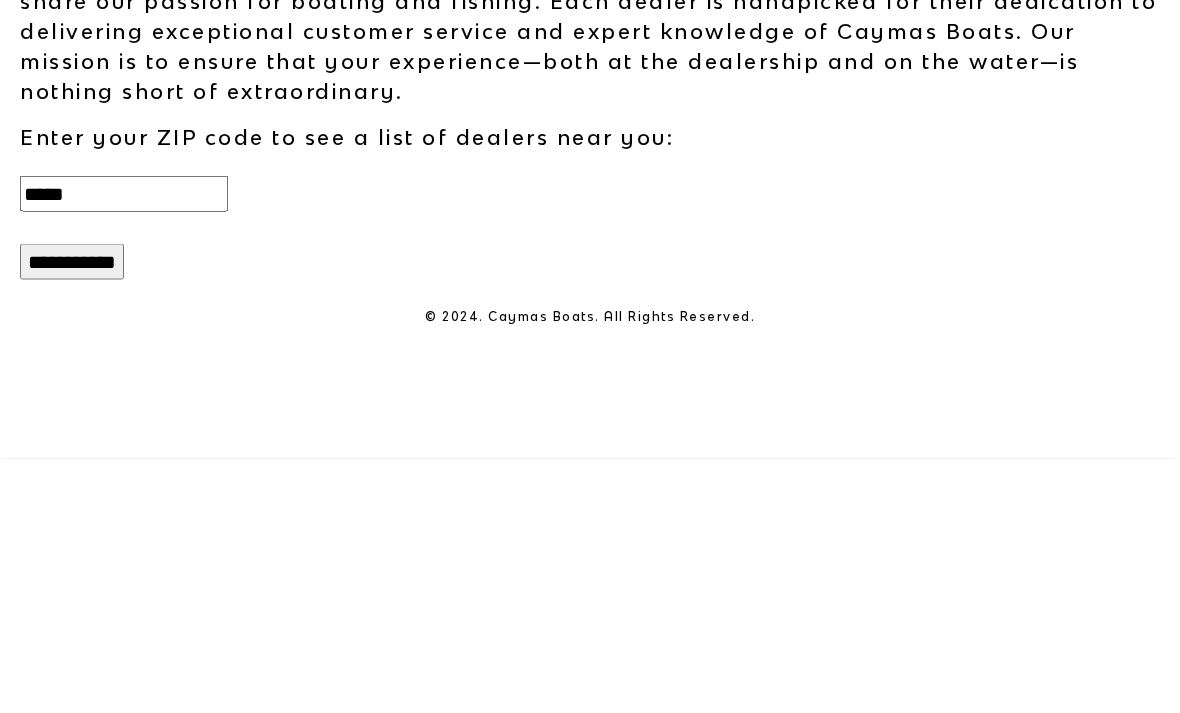 type on "*****" 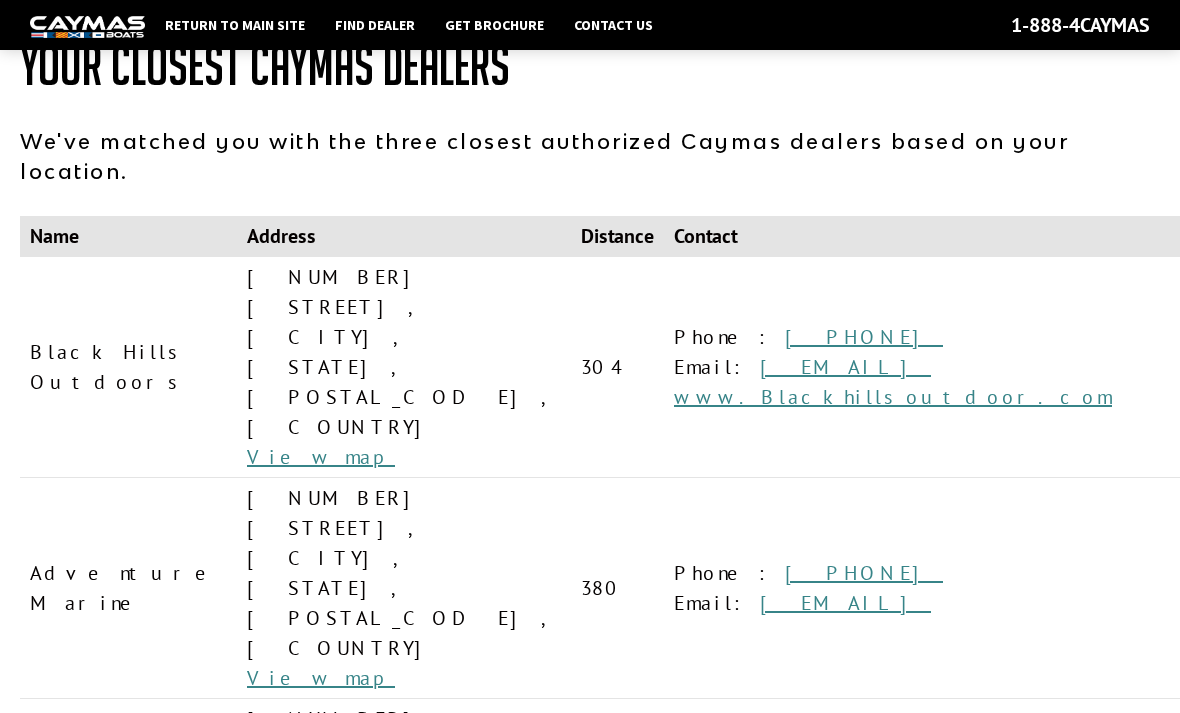 scroll, scrollTop: 37, scrollLeft: 0, axis: vertical 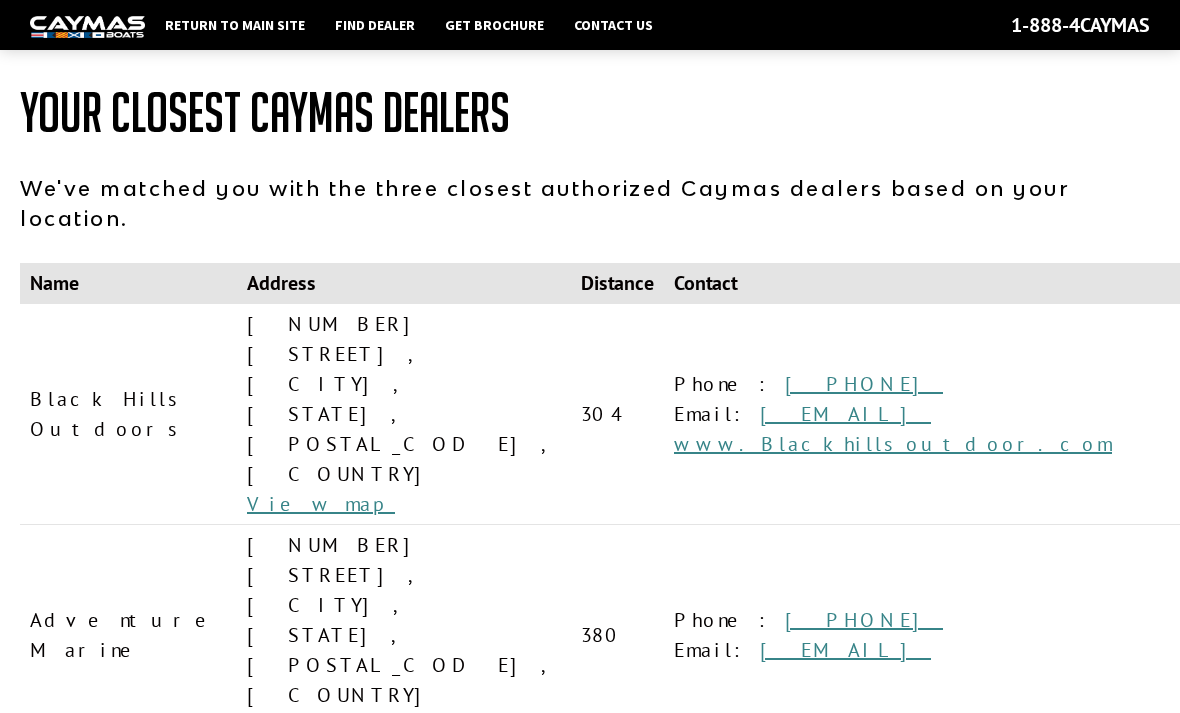 click on "View map" at bounding box center [321, 946] 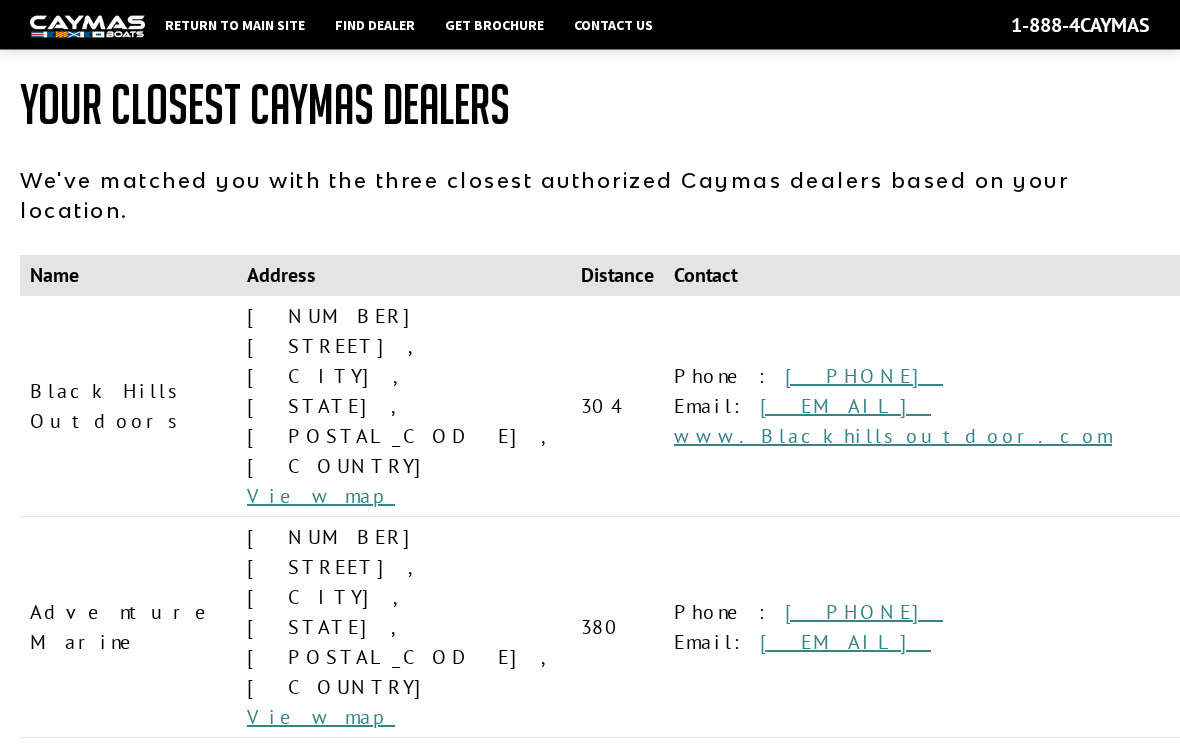 scroll, scrollTop: 0, scrollLeft: 0, axis: both 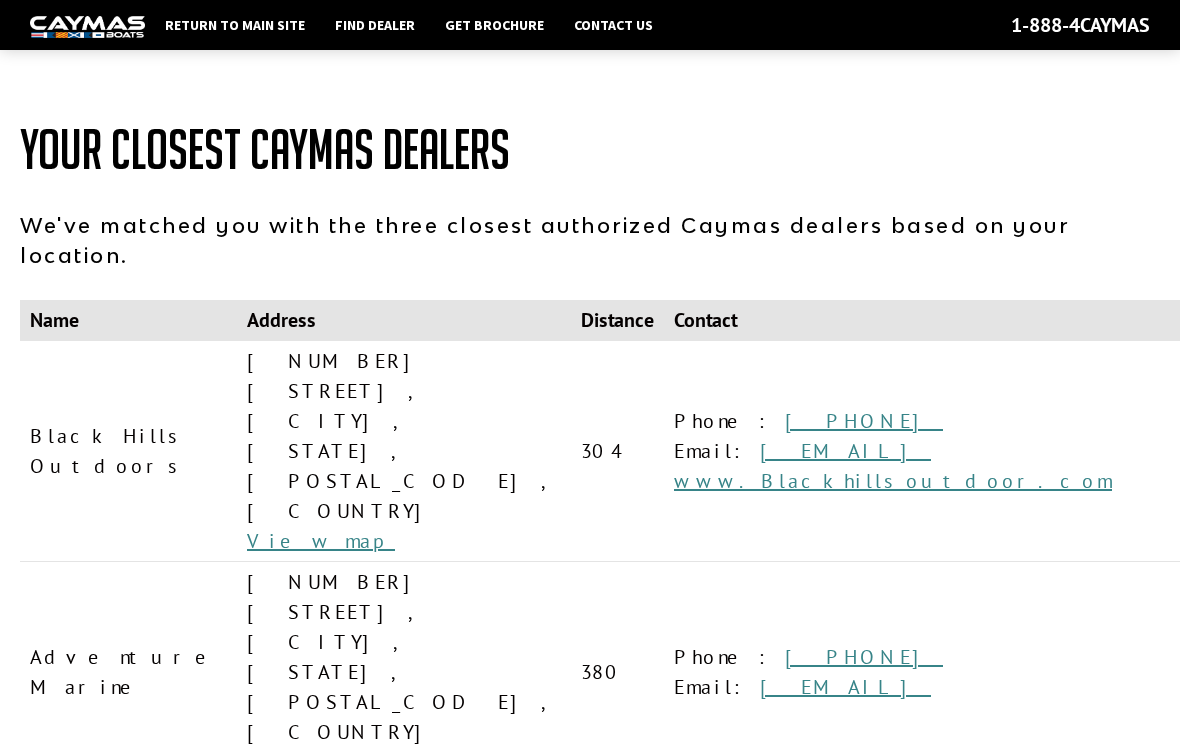 click on "Find Dealer" at bounding box center [375, 25] 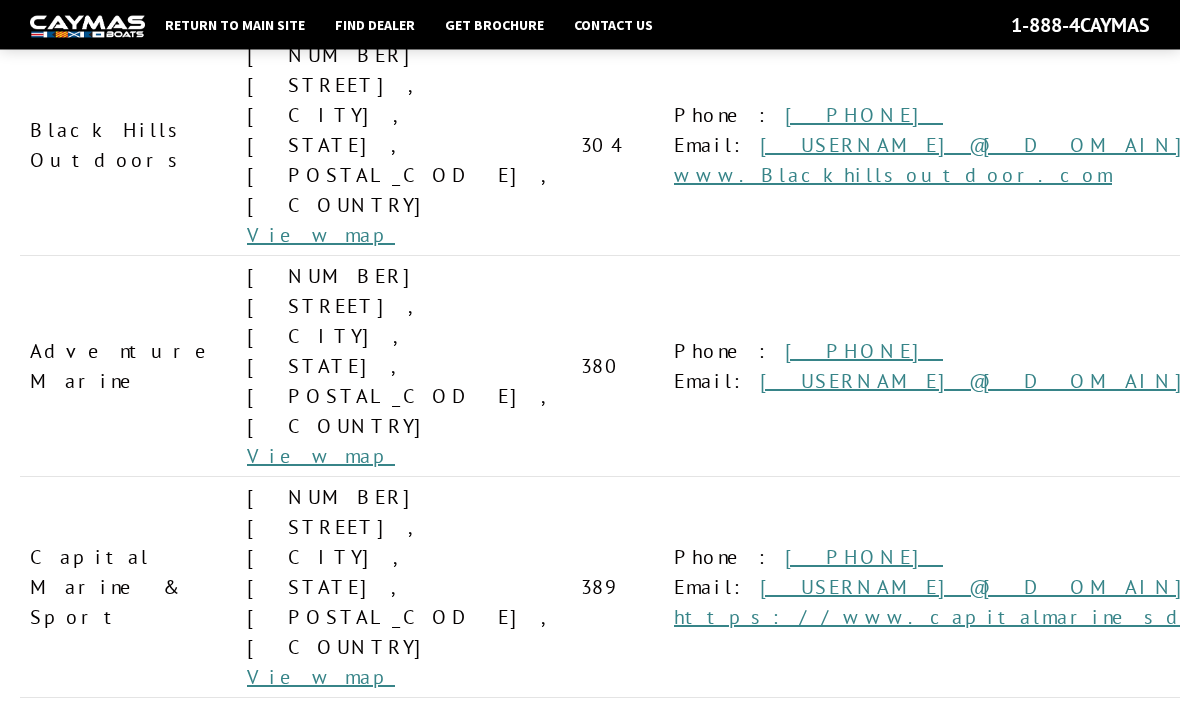 scroll, scrollTop: 0, scrollLeft: 0, axis: both 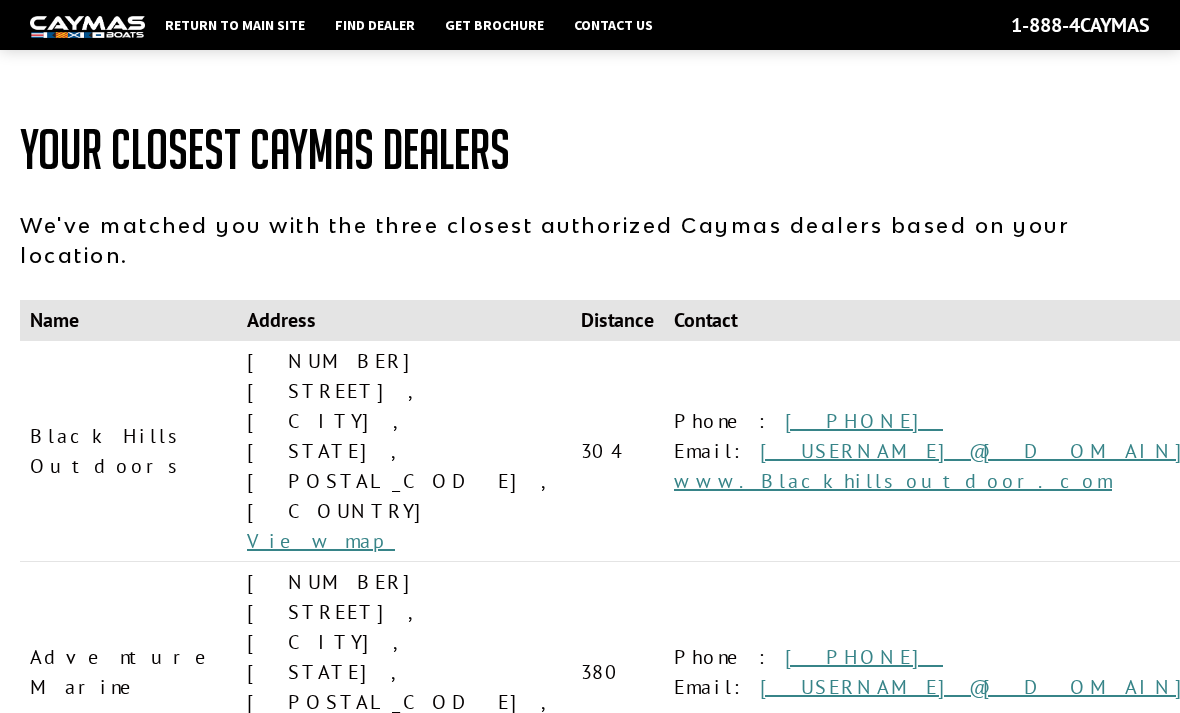 click on "Return to main site" at bounding box center [235, 25] 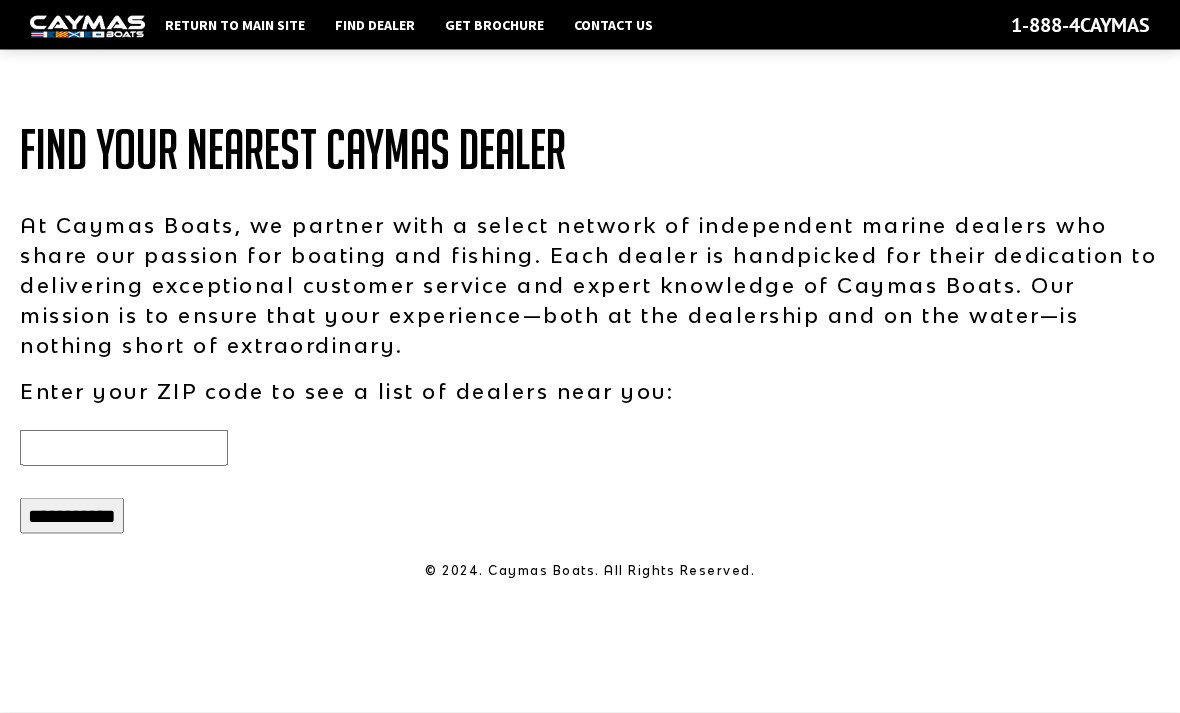 scroll, scrollTop: 0, scrollLeft: 0, axis: both 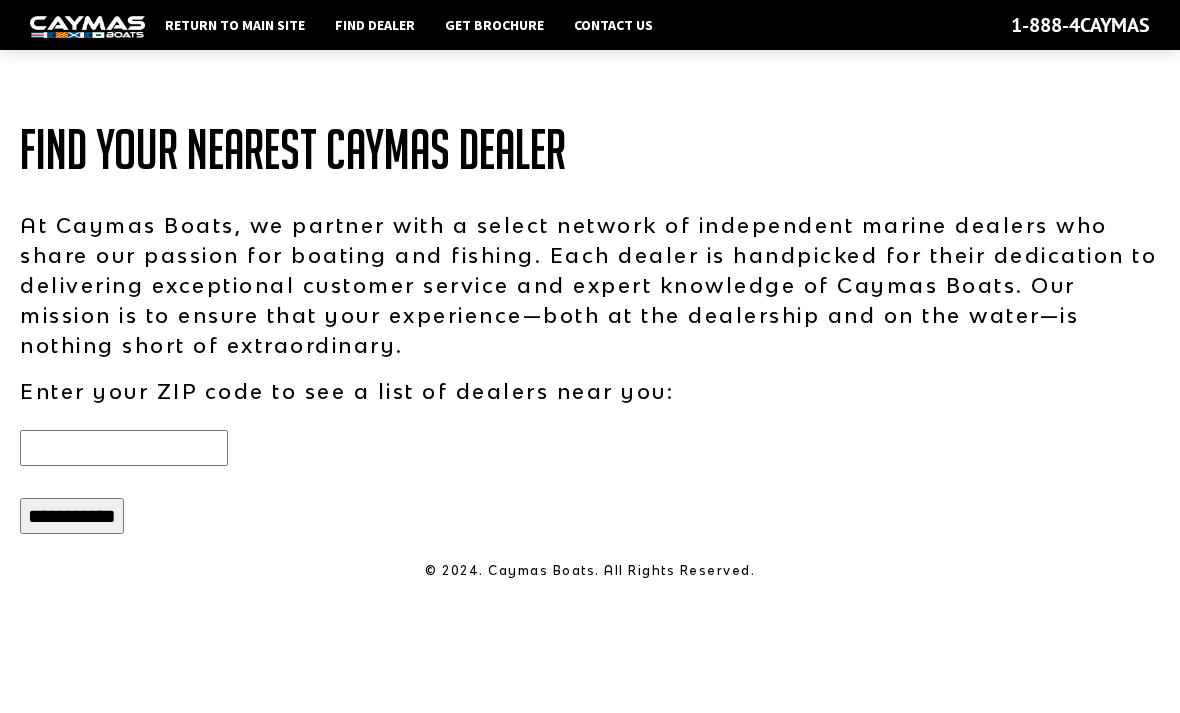 click at bounding box center (124, 448) 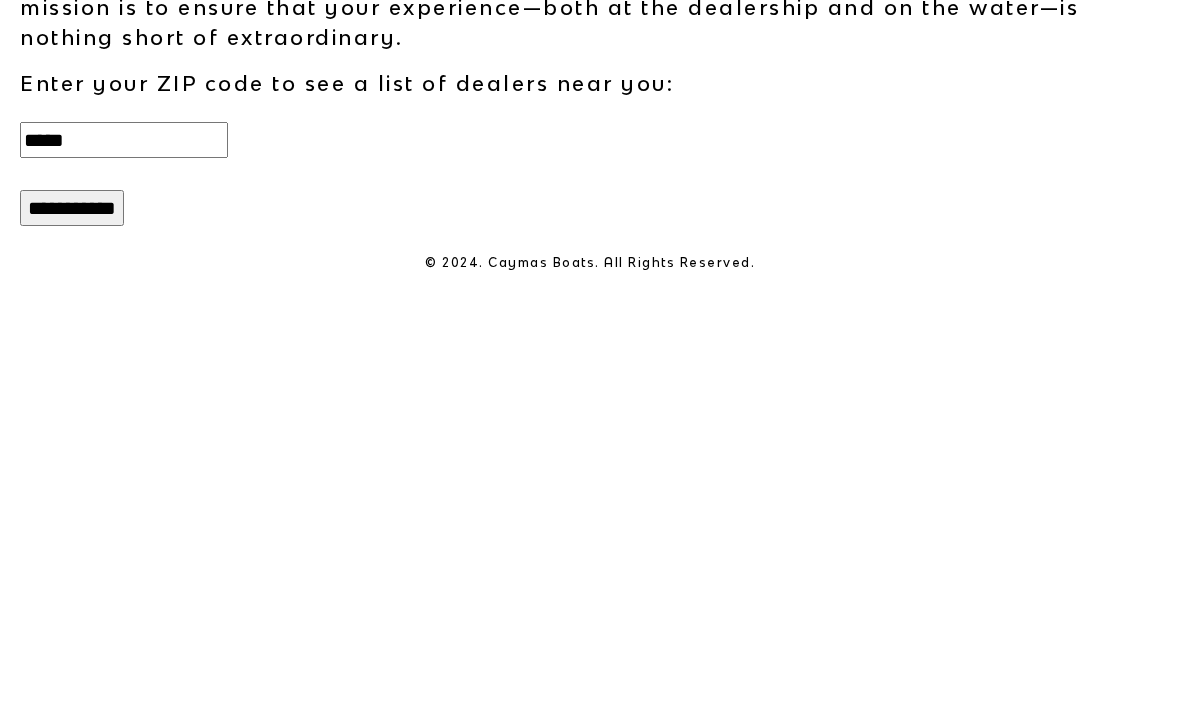 type on "*****" 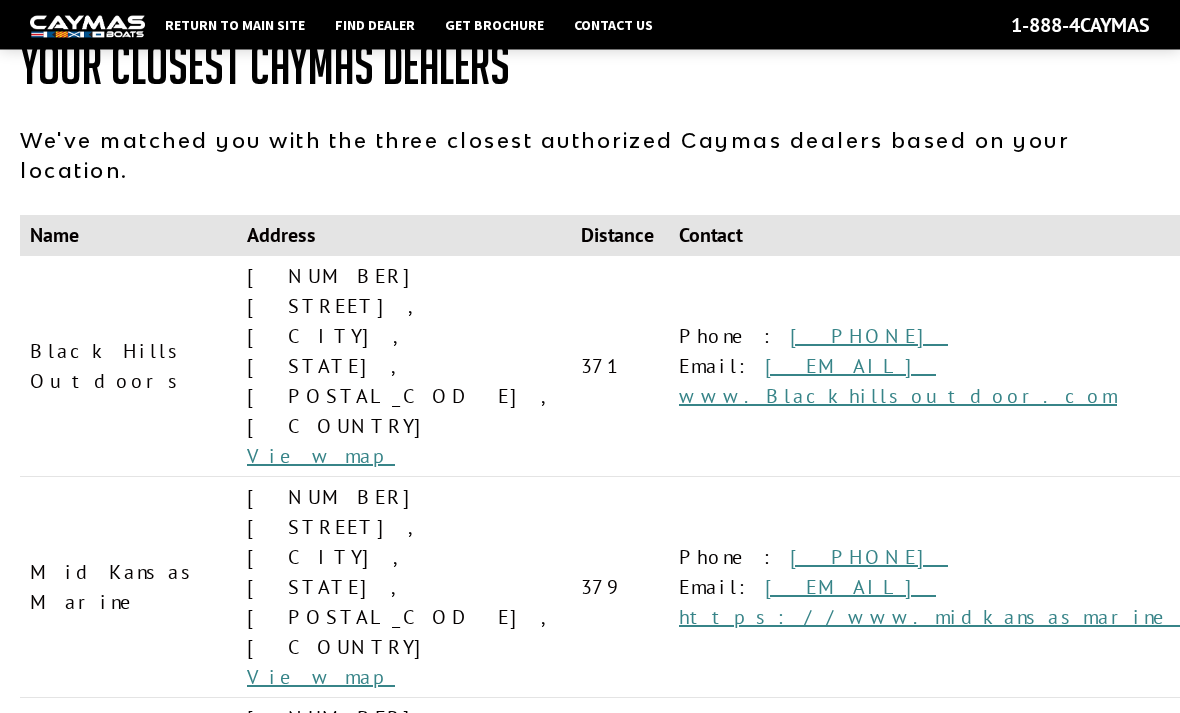 scroll, scrollTop: 85, scrollLeft: 0, axis: vertical 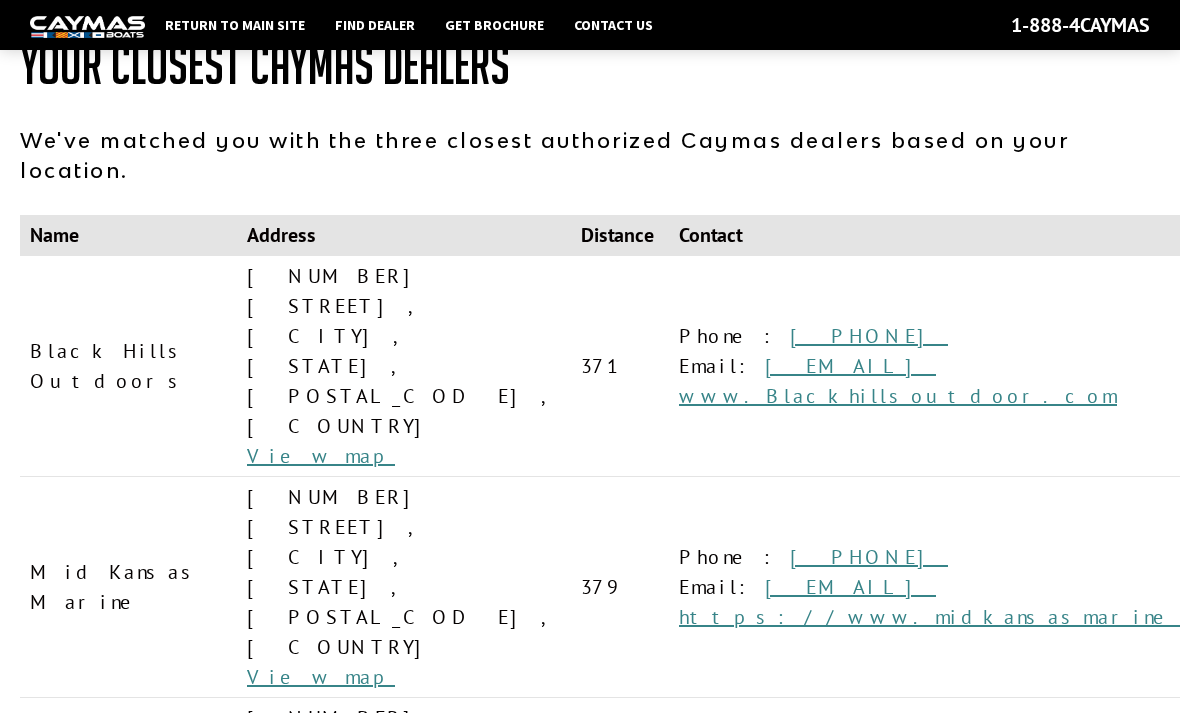 click on "https://www.midkansasmarine.com/" at bounding box center (980, 617) 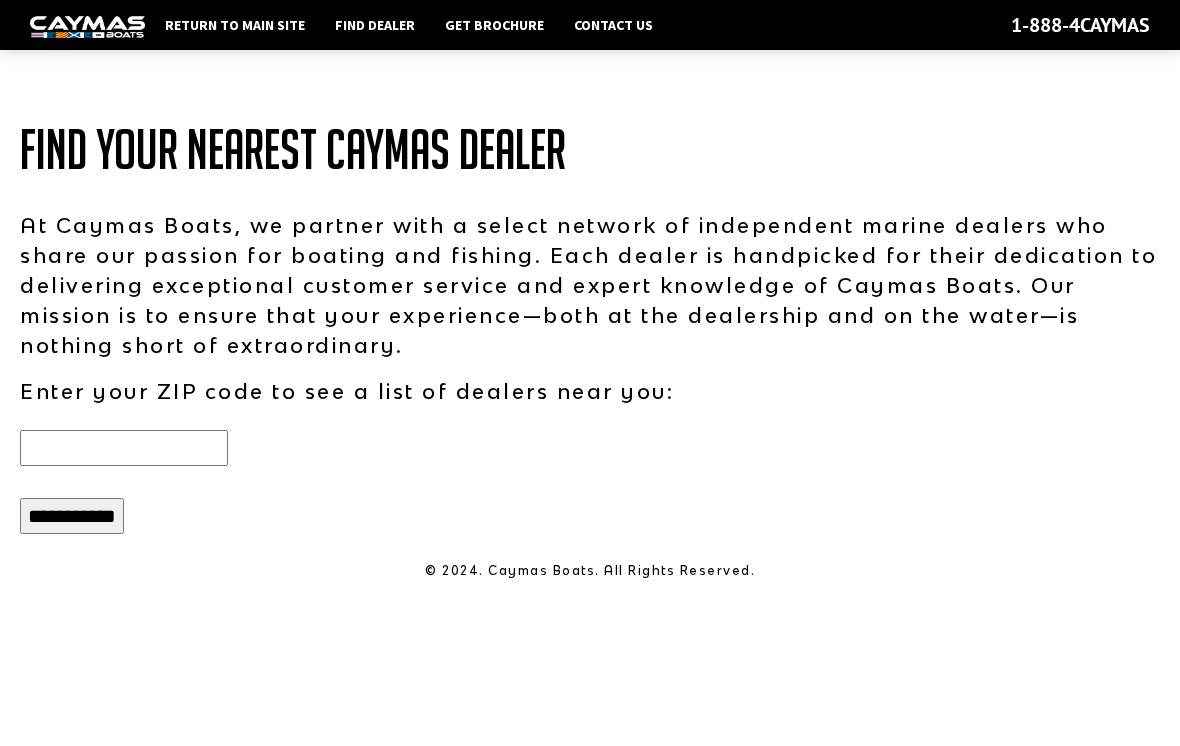 scroll, scrollTop: 292, scrollLeft: 0, axis: vertical 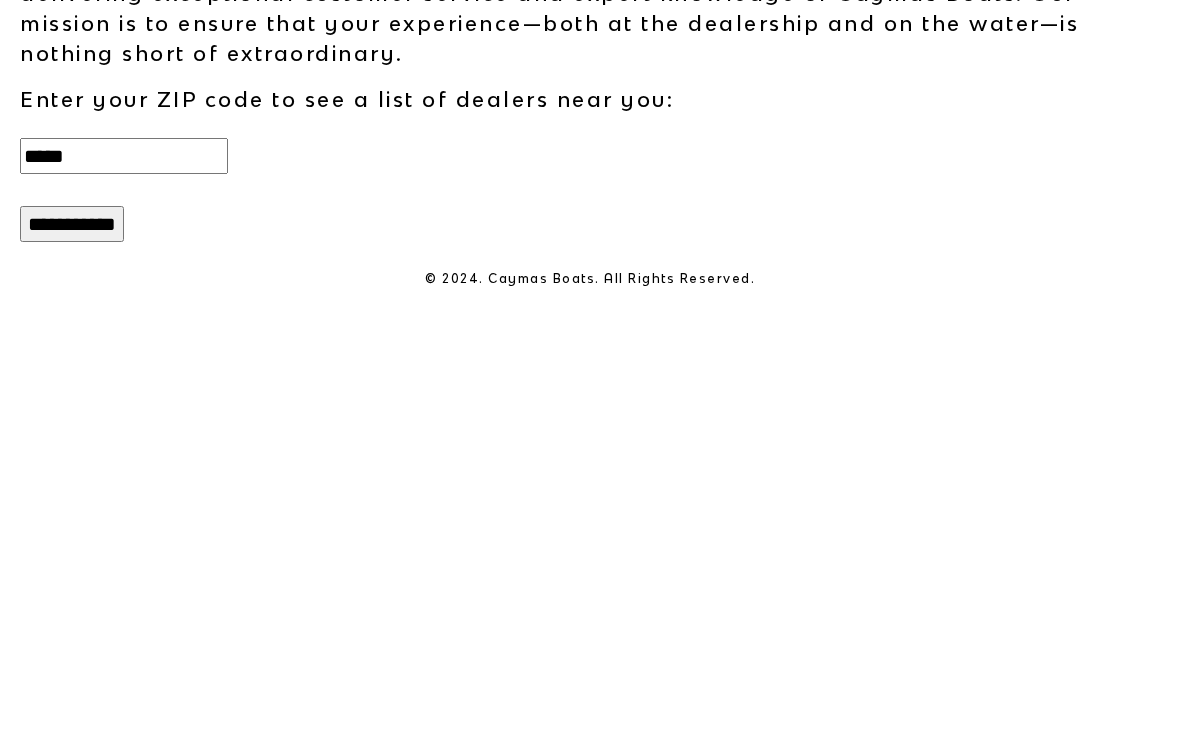 type on "*****" 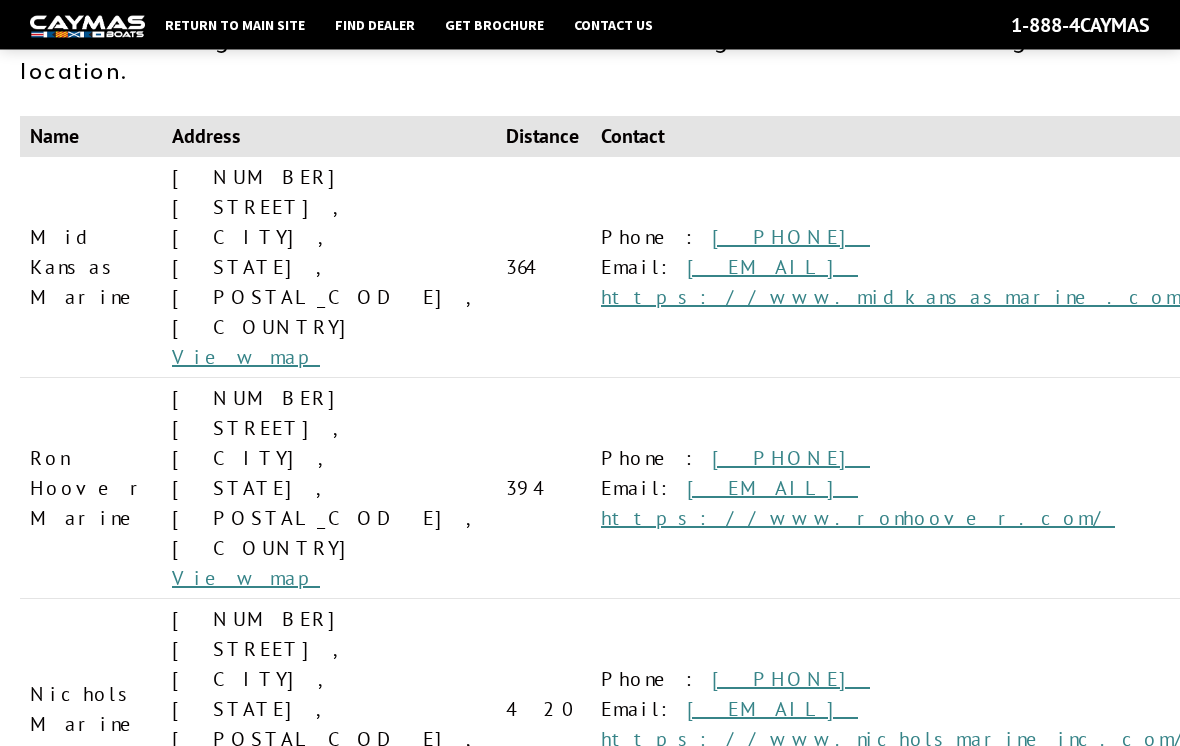 scroll, scrollTop: 184, scrollLeft: 0, axis: vertical 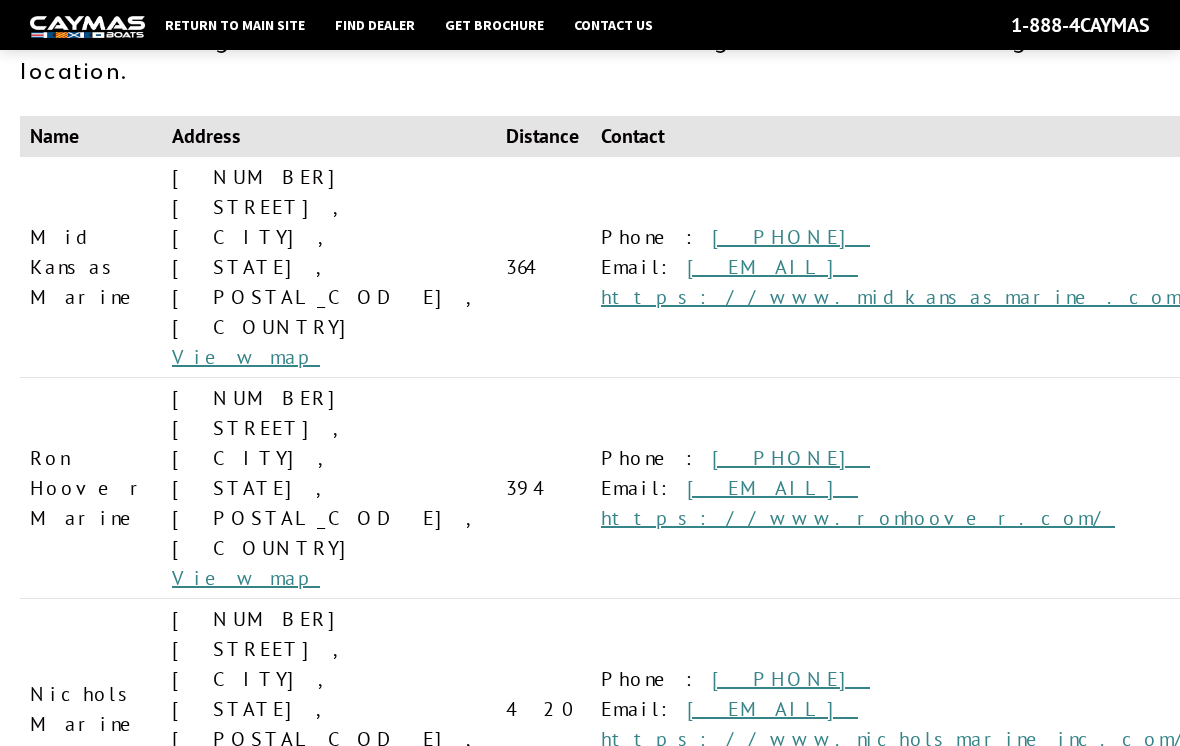 click on "https://www.ronhoover.com/" at bounding box center (858, 518) 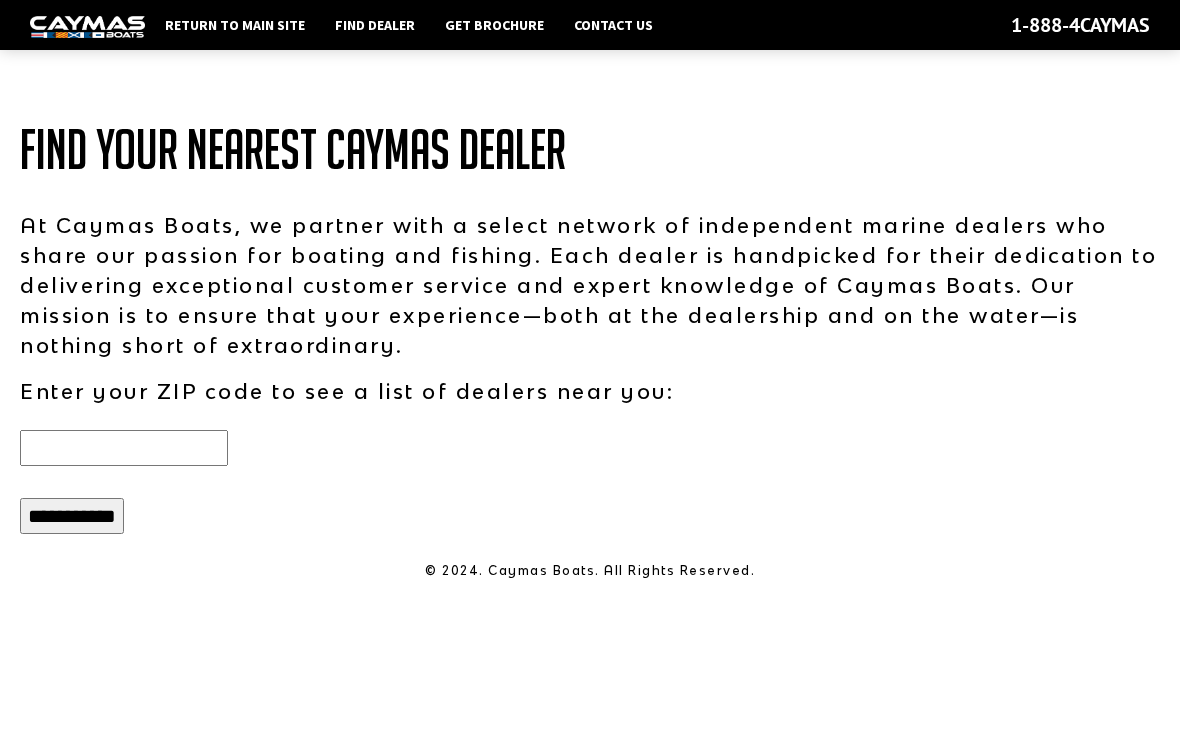 scroll, scrollTop: 292, scrollLeft: 0, axis: vertical 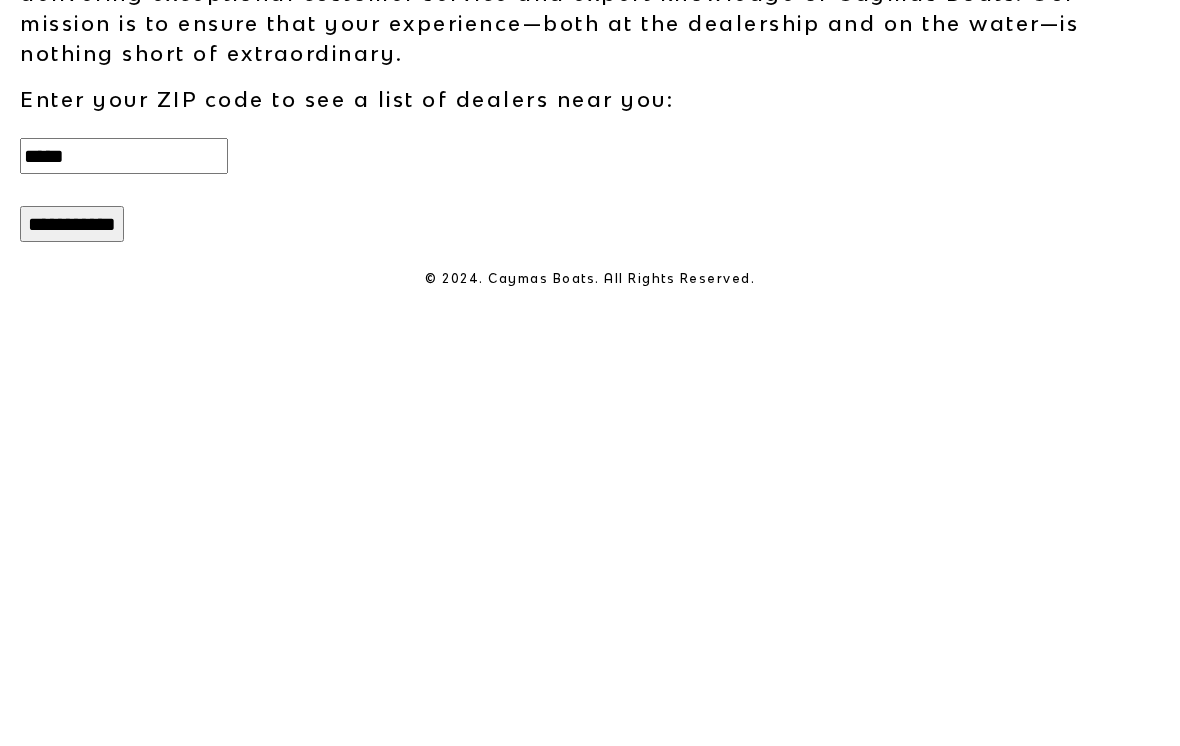 type on "*****" 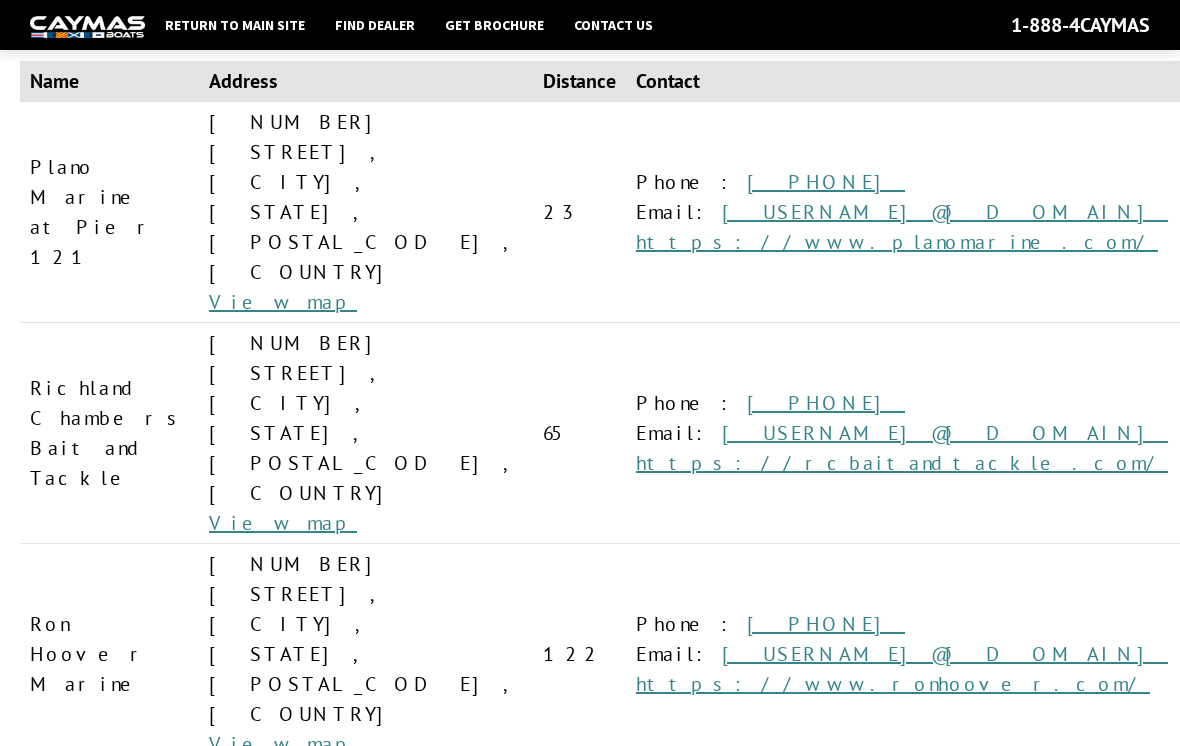 scroll, scrollTop: 237, scrollLeft: 0, axis: vertical 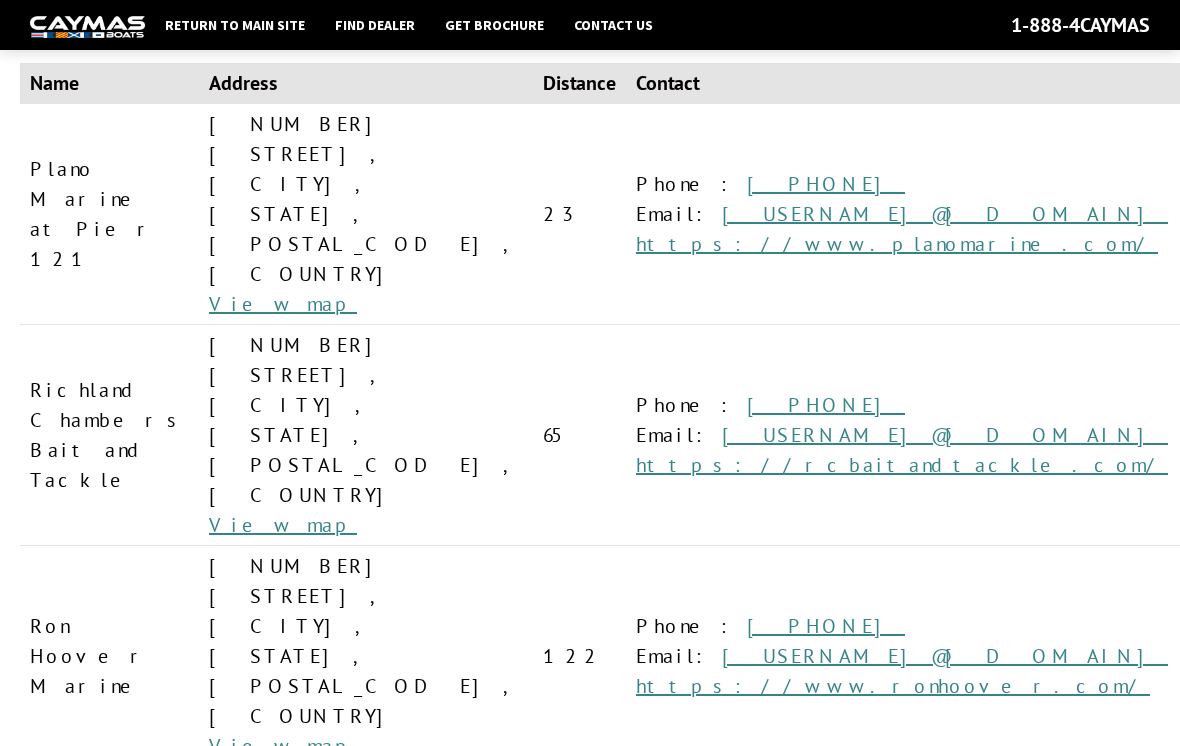 click on "https://www.planomarine.com/" at bounding box center [897, 244] 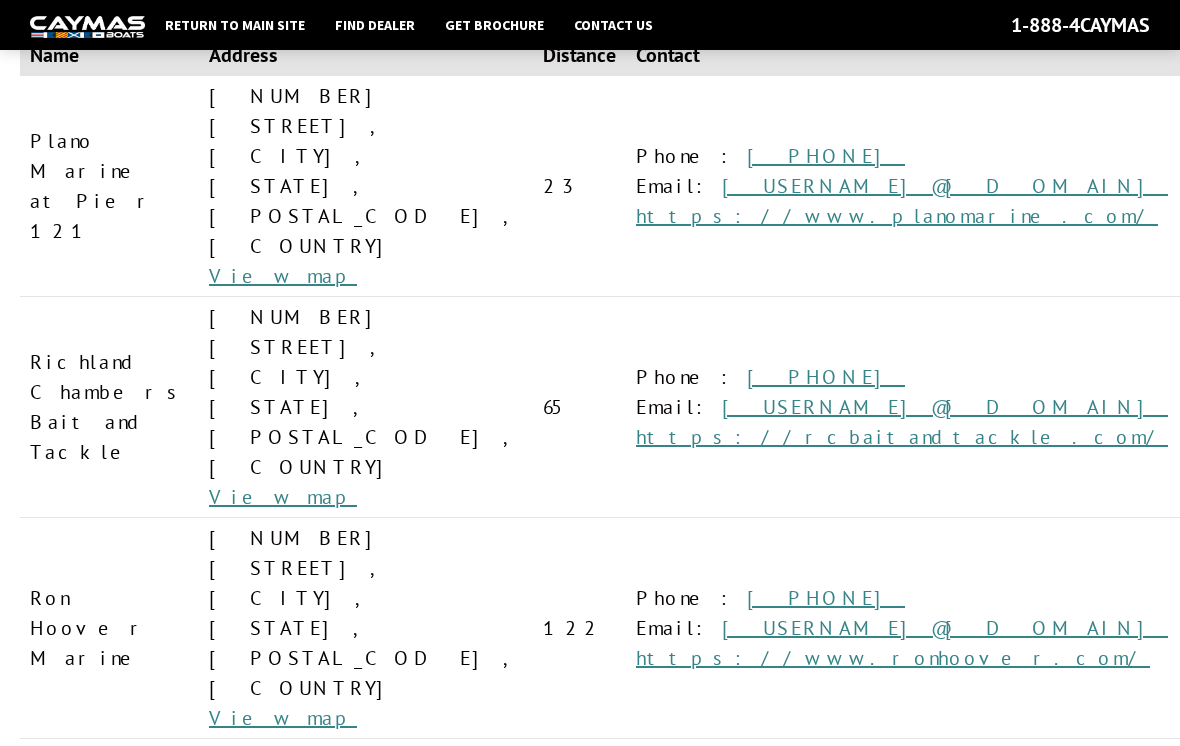 scroll, scrollTop: 268, scrollLeft: 0, axis: vertical 